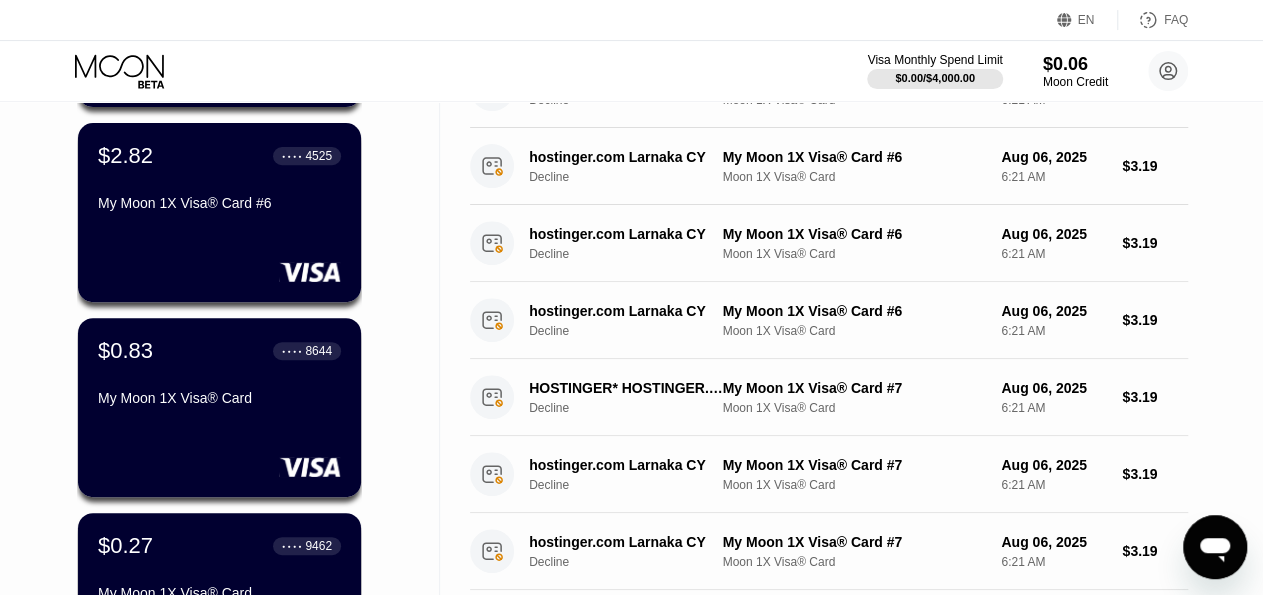 scroll, scrollTop: 0, scrollLeft: 0, axis: both 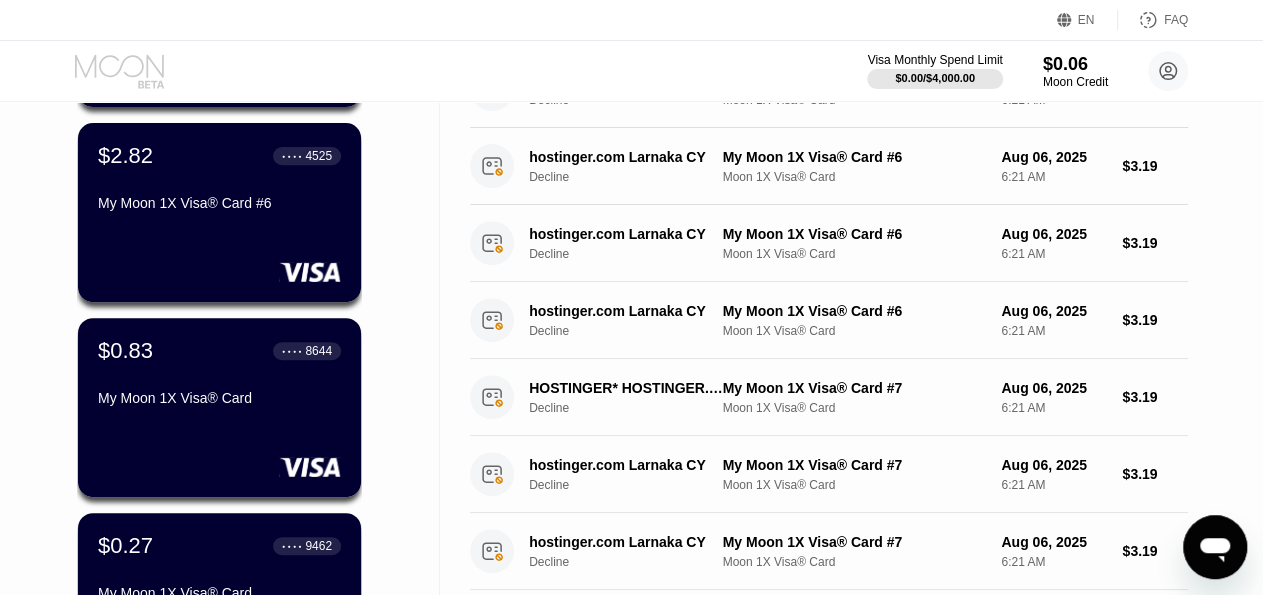 click 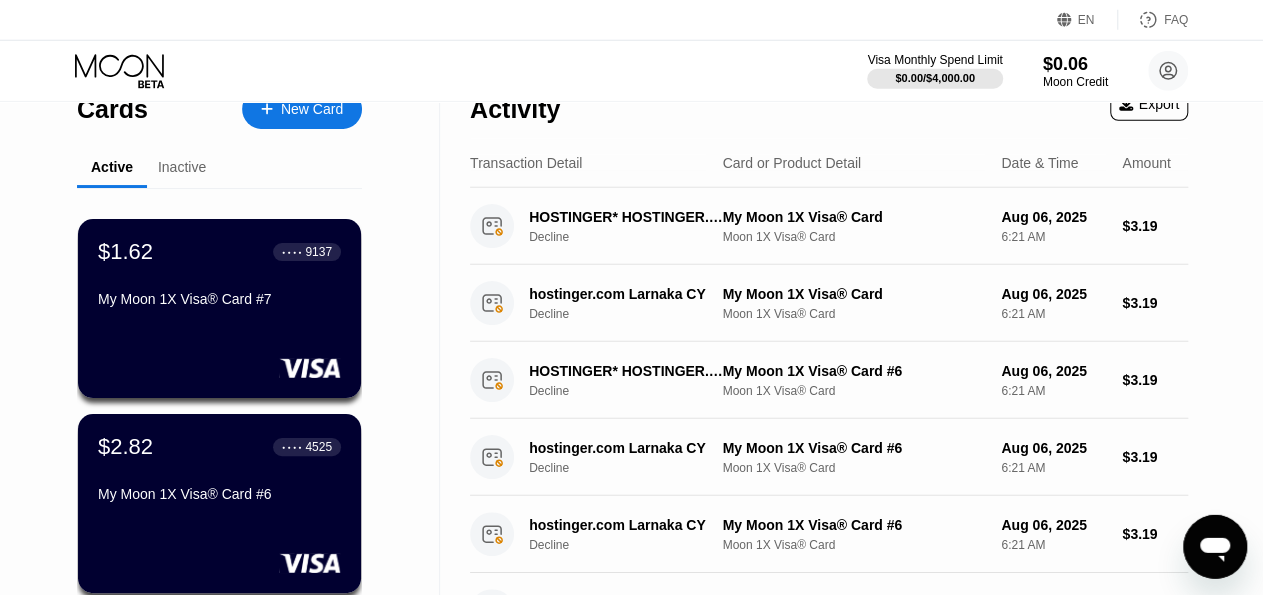 scroll, scrollTop: 0, scrollLeft: 0, axis: both 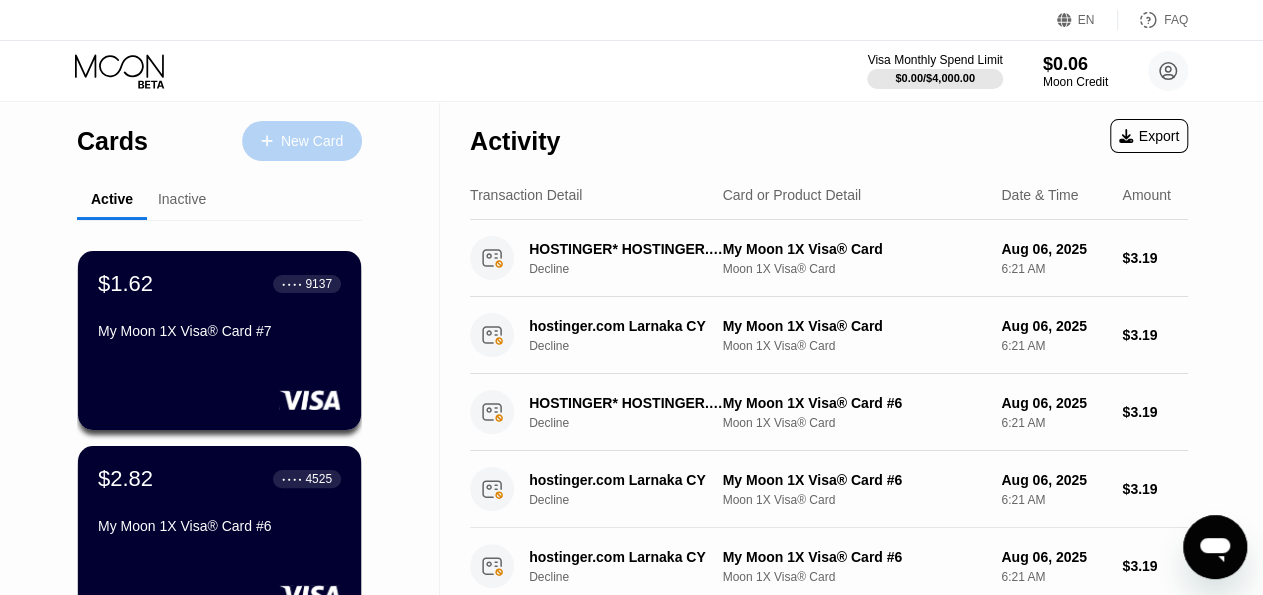 click on "New Card" at bounding box center [302, 141] 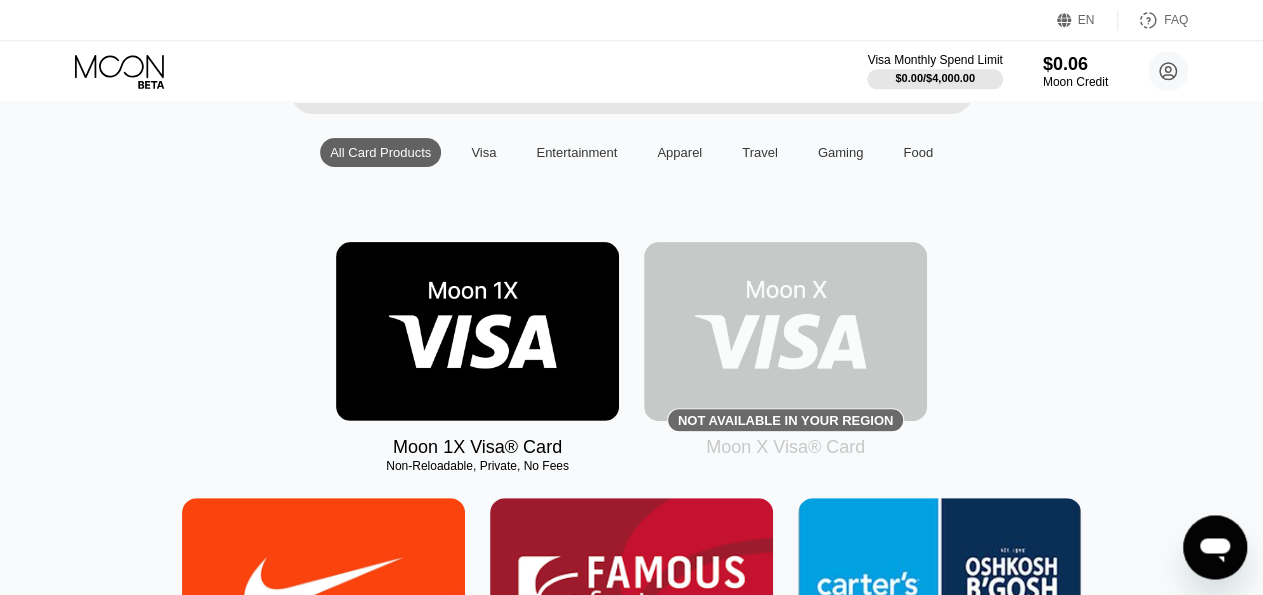 scroll, scrollTop: 184, scrollLeft: 0, axis: vertical 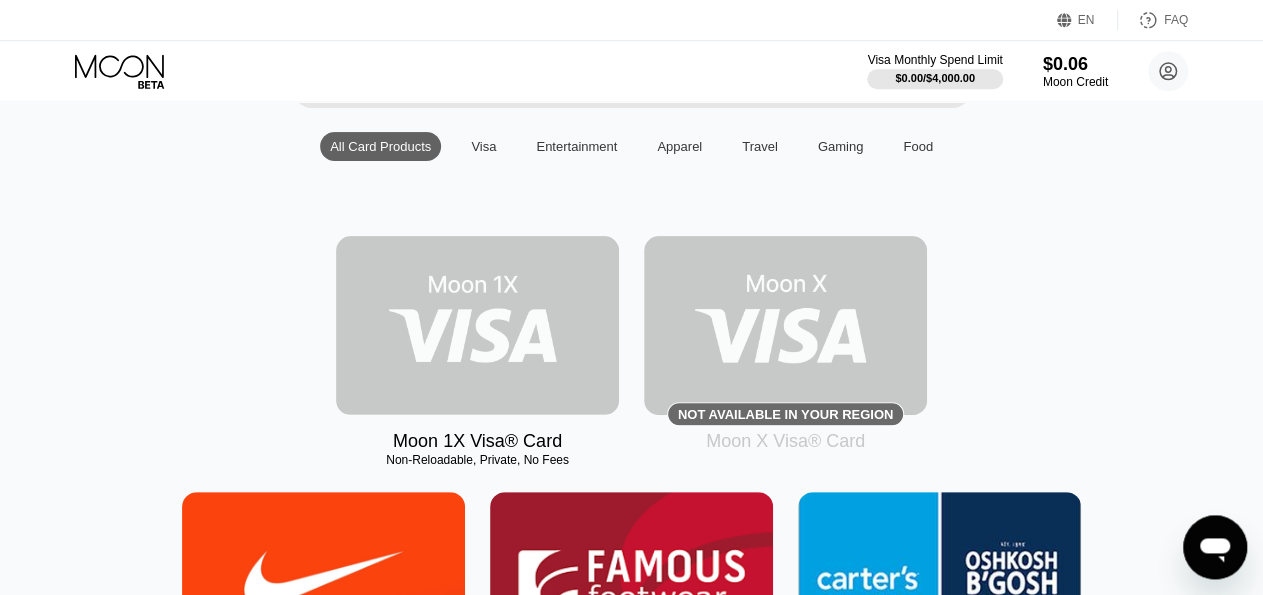 click at bounding box center (477, 325) 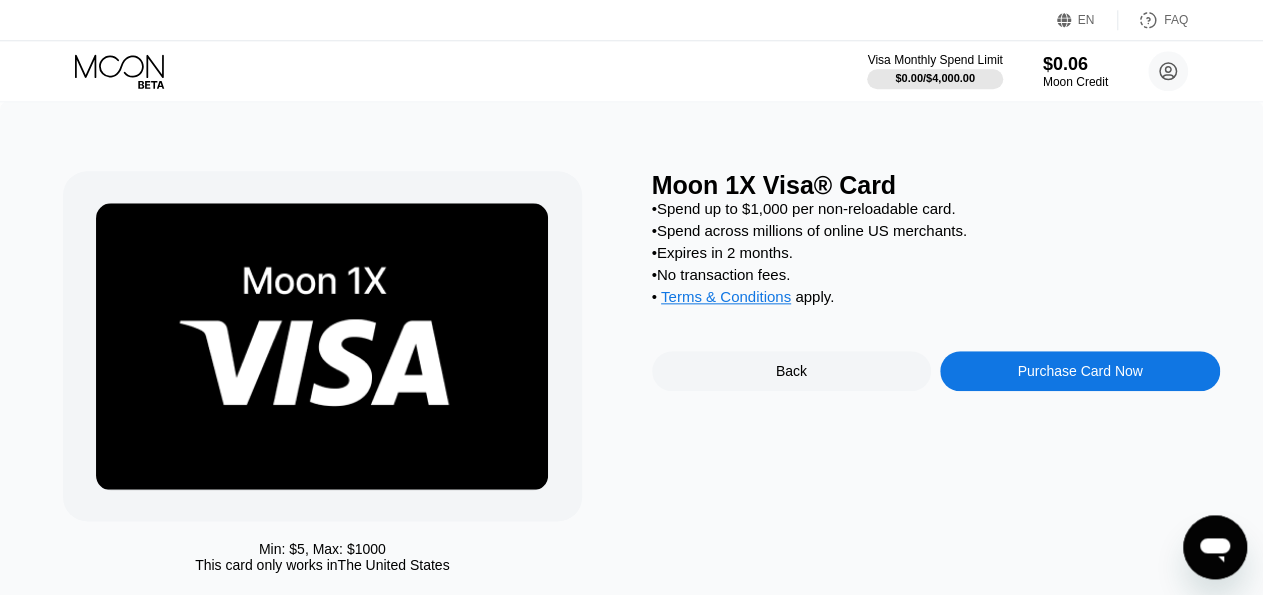 scroll, scrollTop: 0, scrollLeft: 0, axis: both 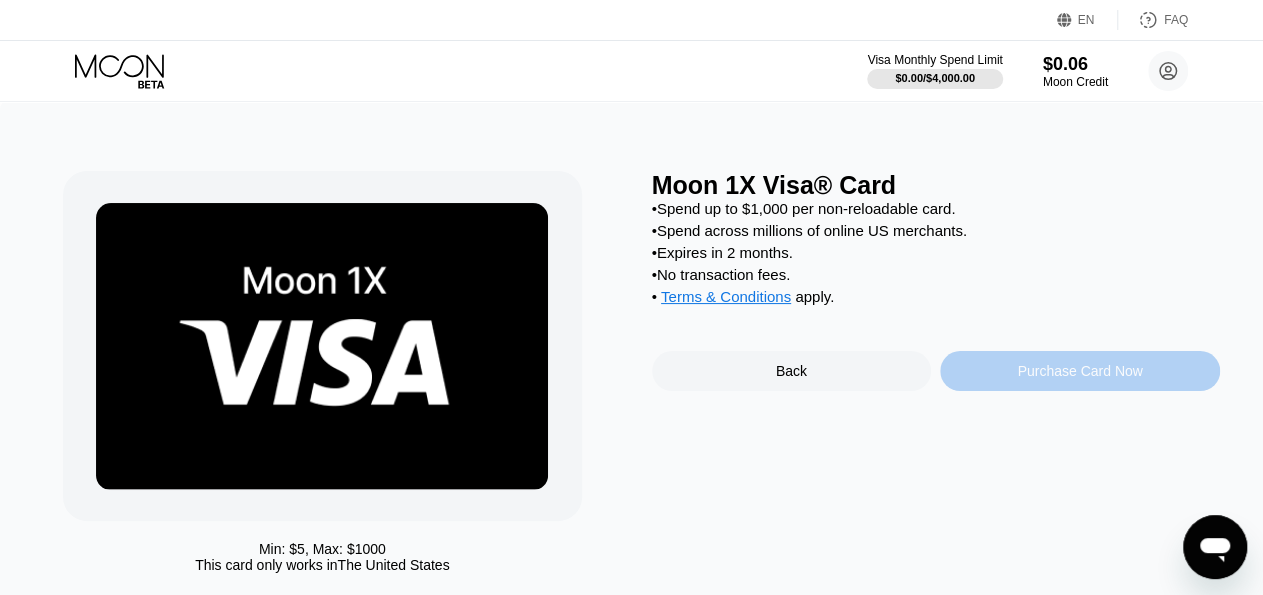 click on "Purchase Card Now" at bounding box center (1079, 371) 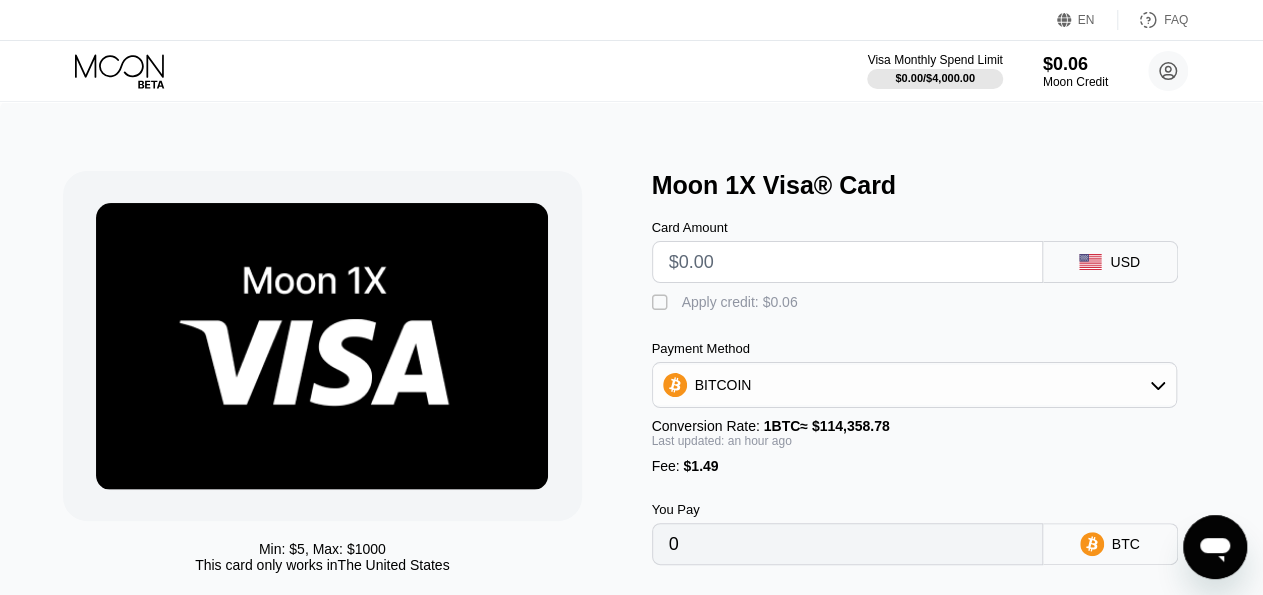 click at bounding box center [847, 262] 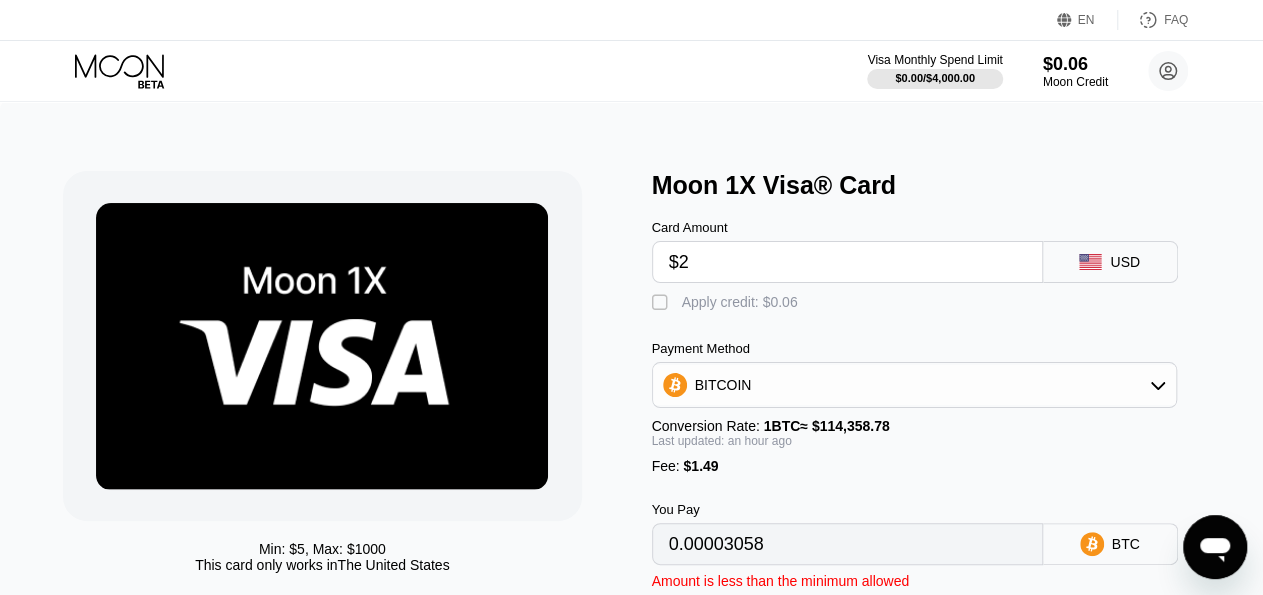 type on "0.00003058" 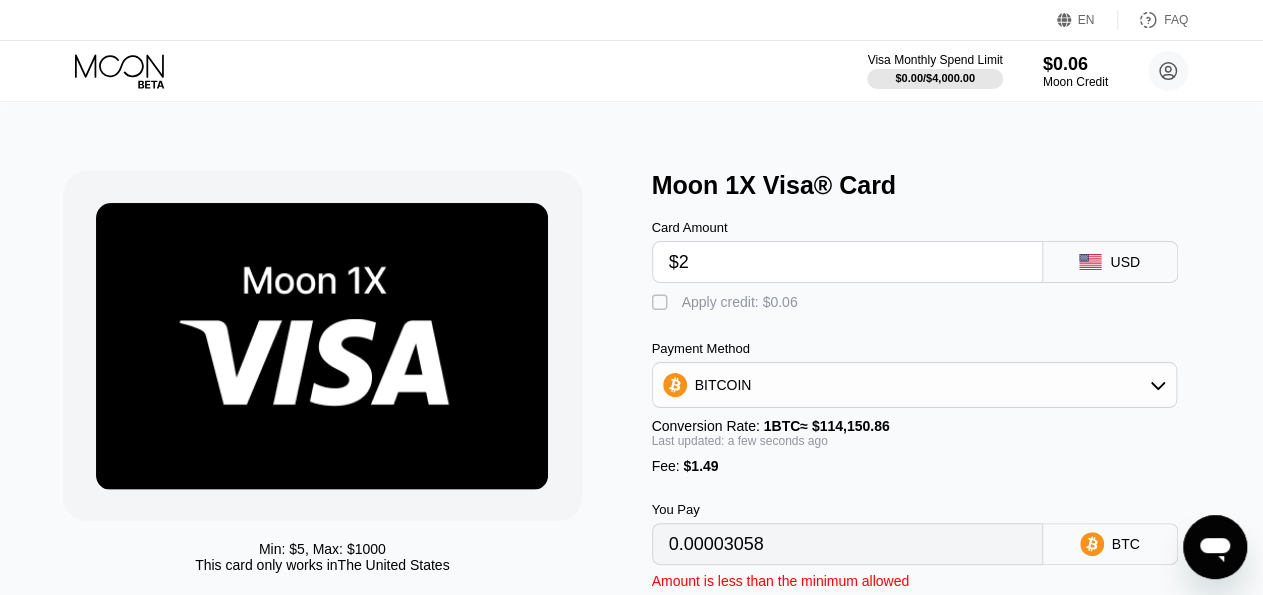 type on "$25" 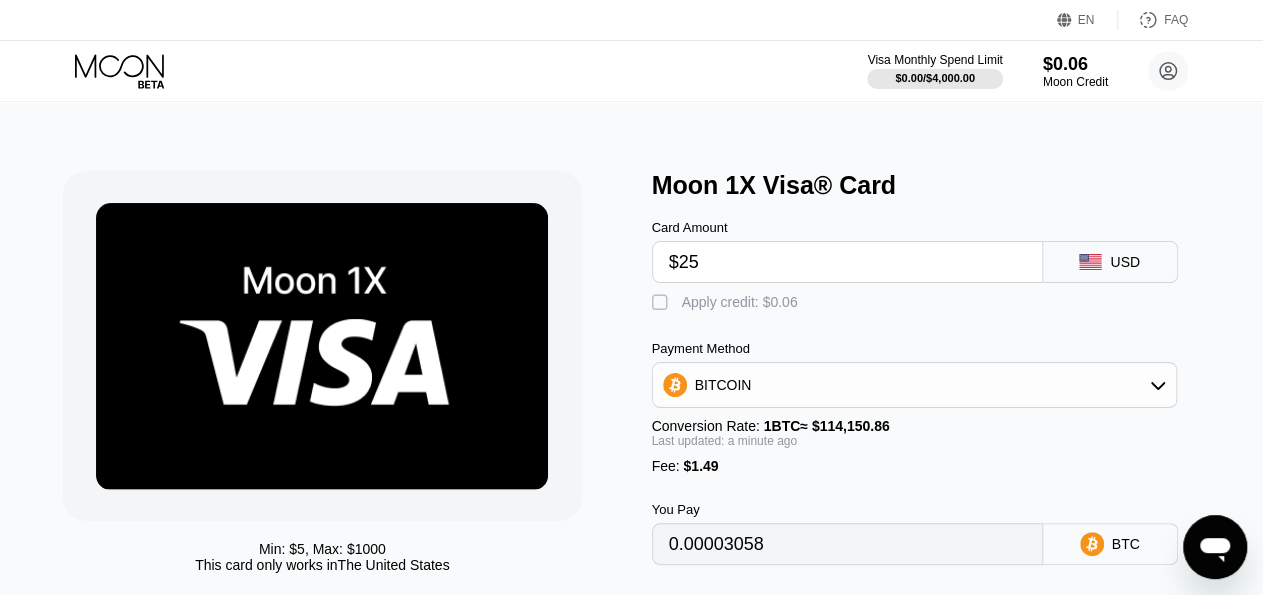type on "0.00023207" 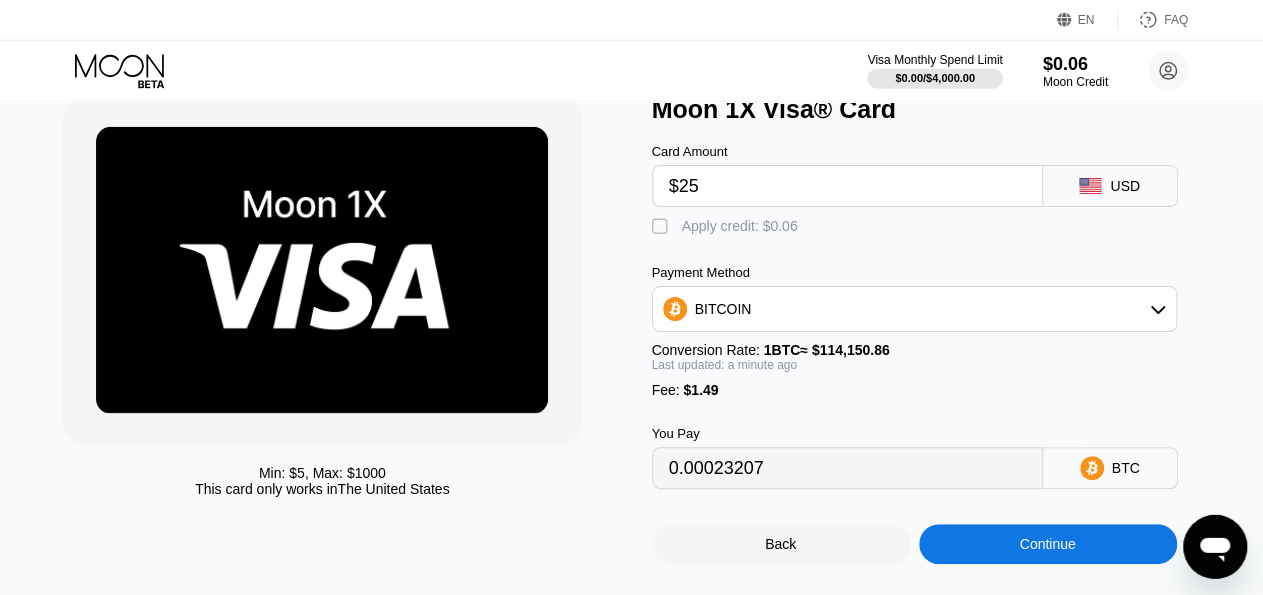scroll, scrollTop: 77, scrollLeft: 0, axis: vertical 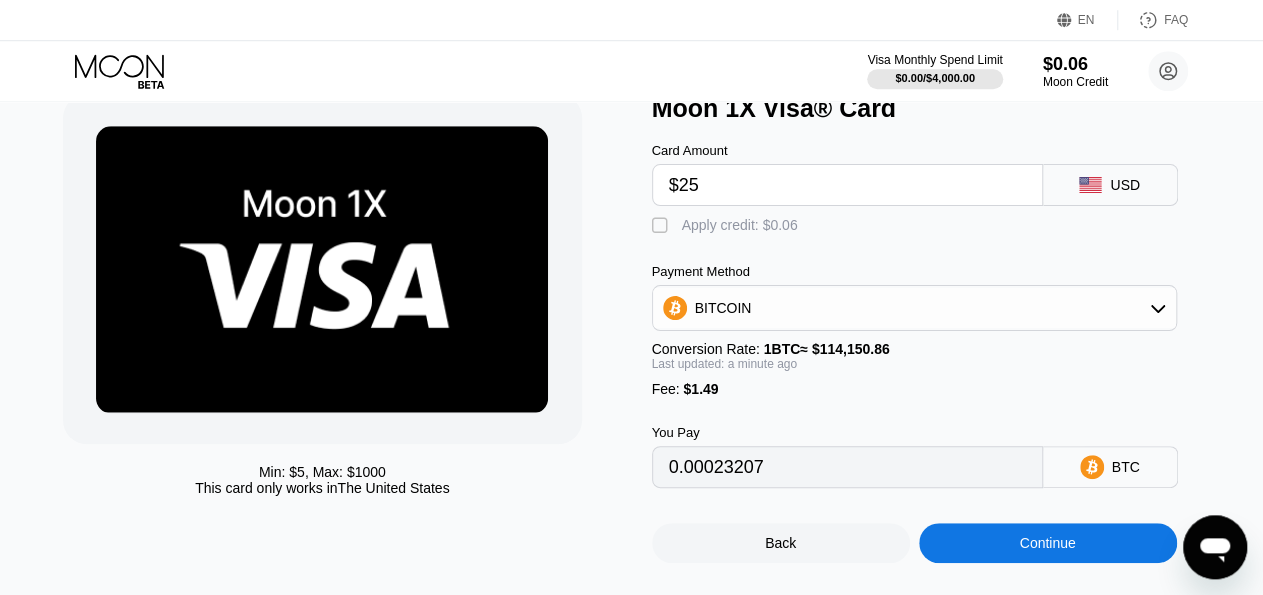 type on "$25" 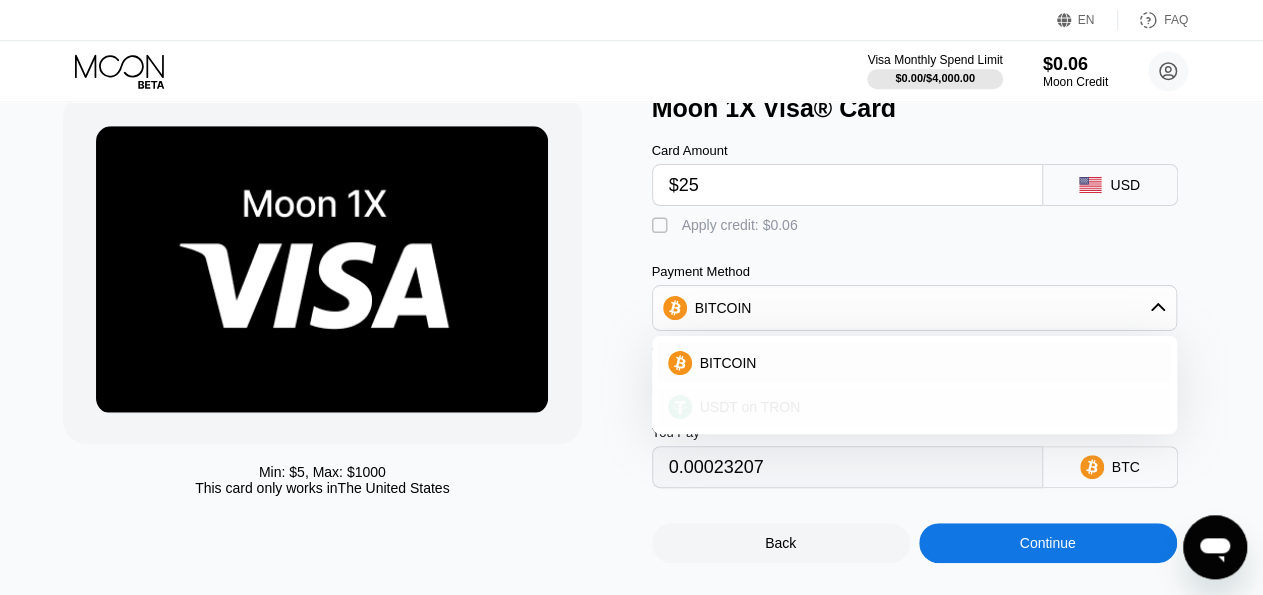click on "USDT on TRON" at bounding box center [750, 407] 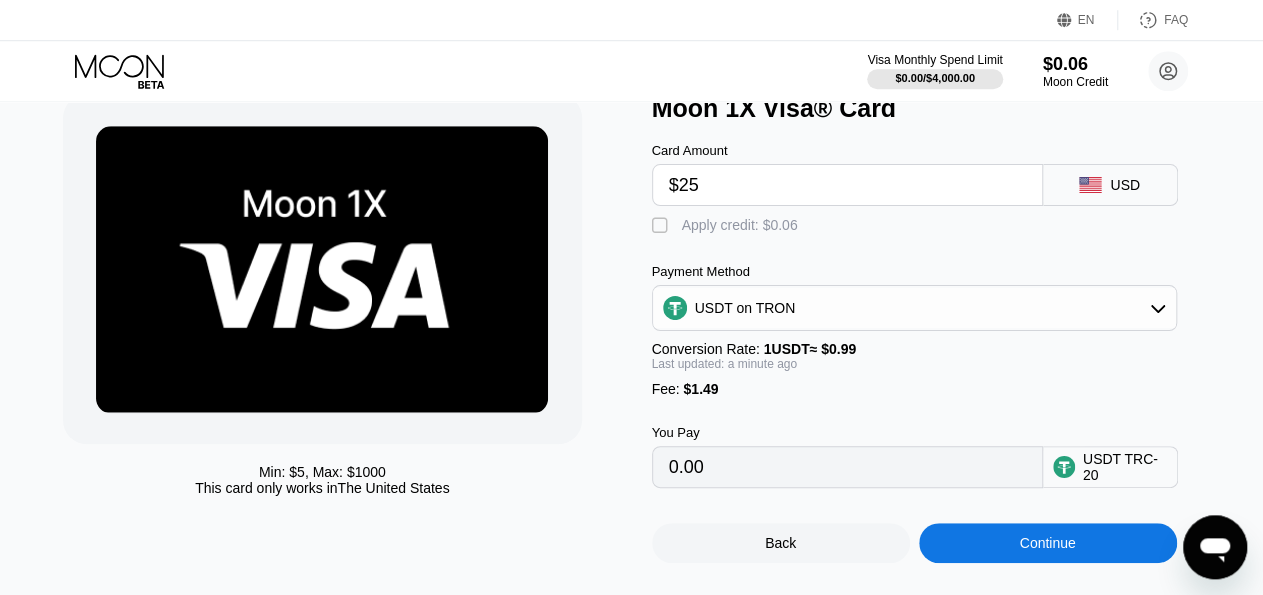 type on "26.76" 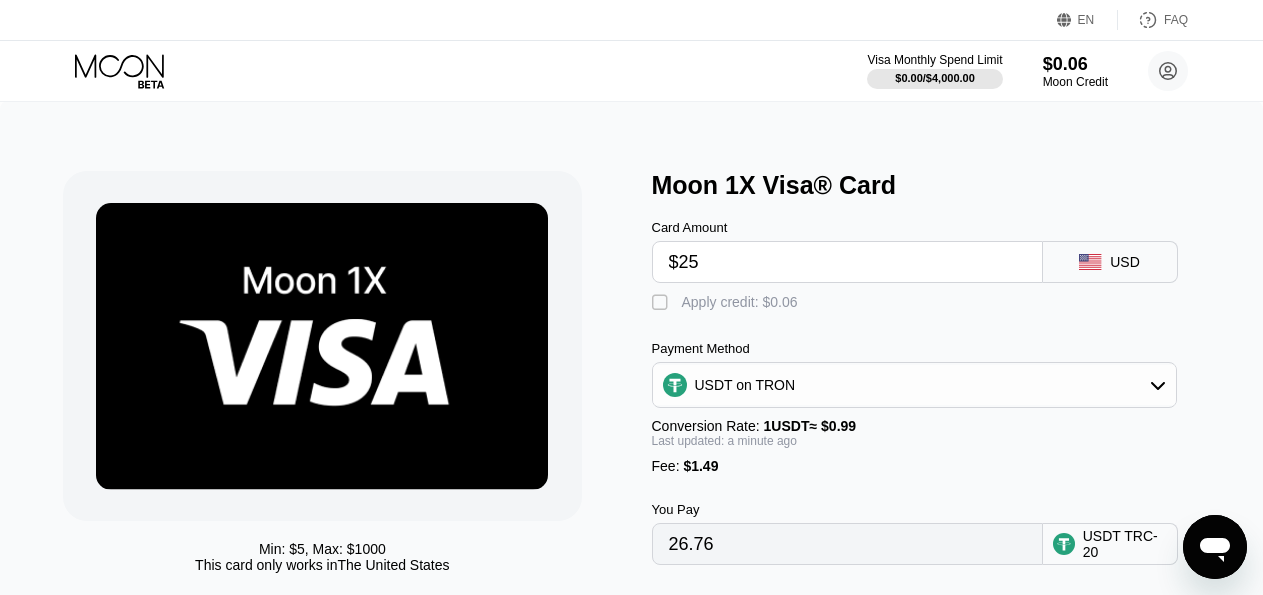 scroll, scrollTop: 77, scrollLeft: 0, axis: vertical 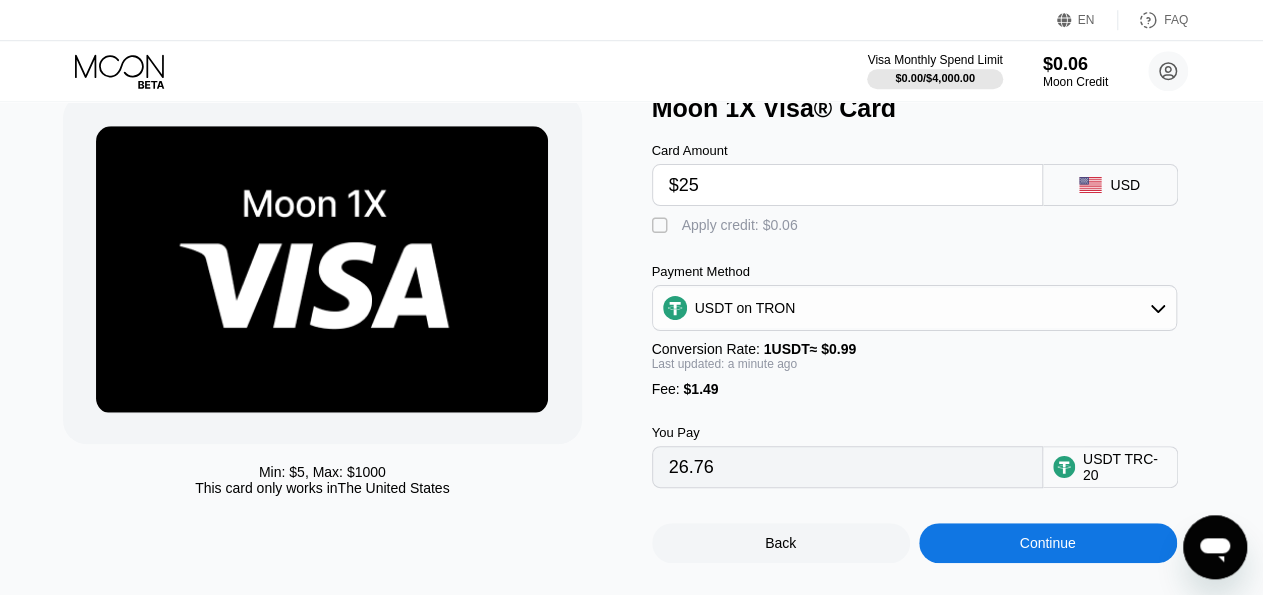 click on "$25" at bounding box center [847, 185] 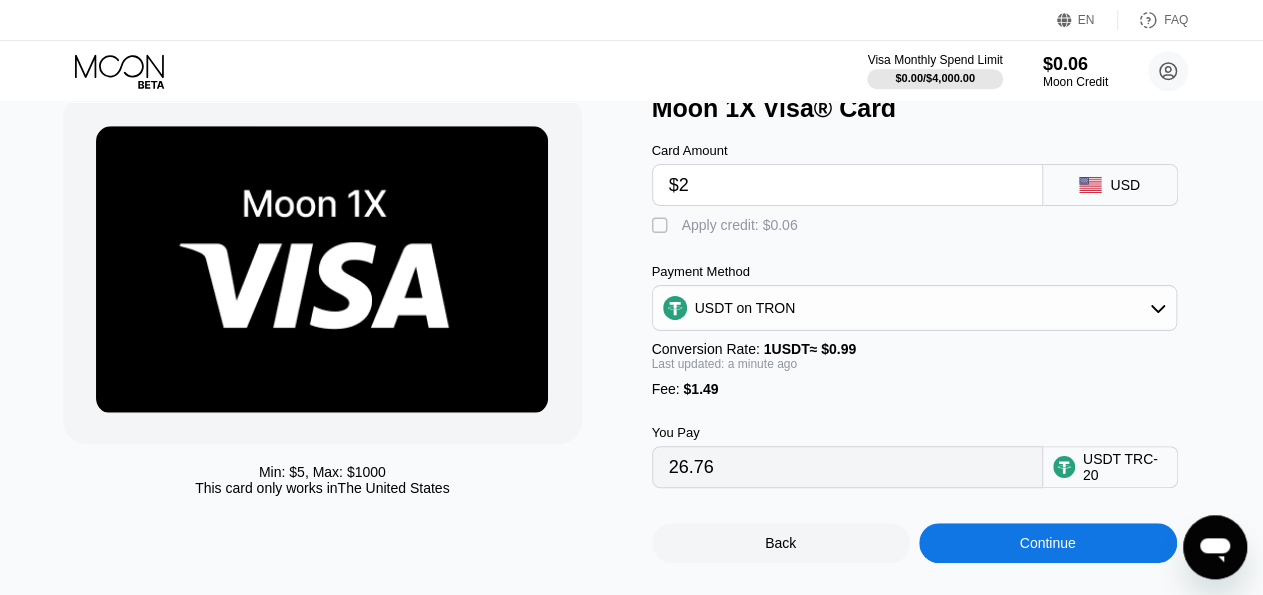 type on "$22" 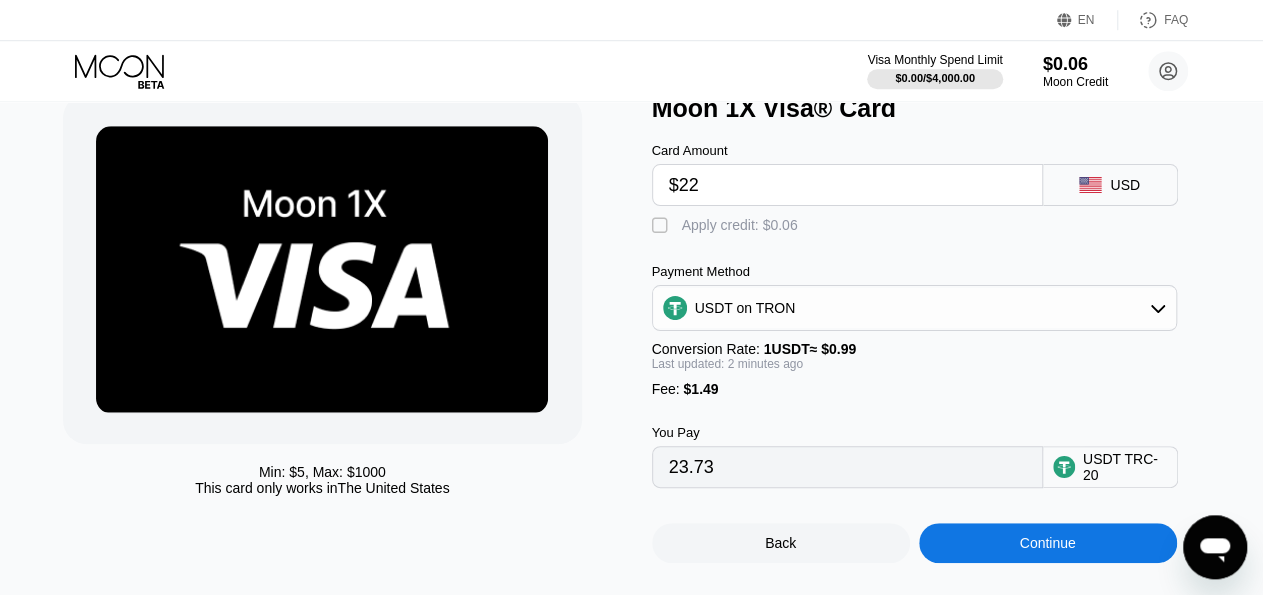 type on "23.73" 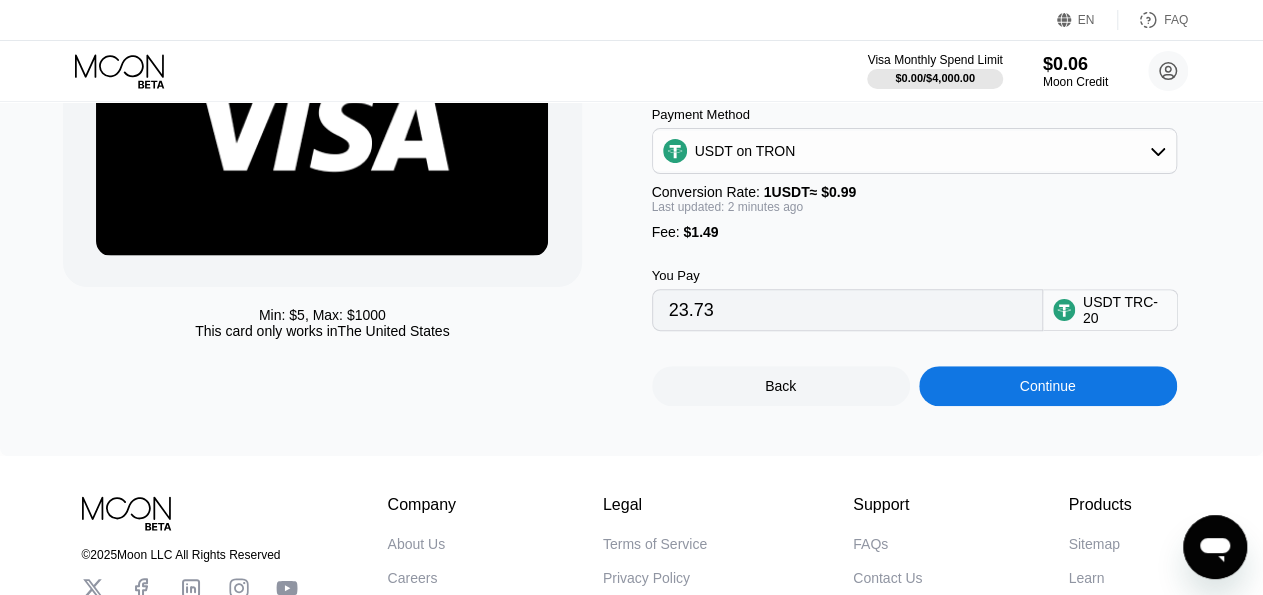 scroll, scrollTop: 234, scrollLeft: 0, axis: vertical 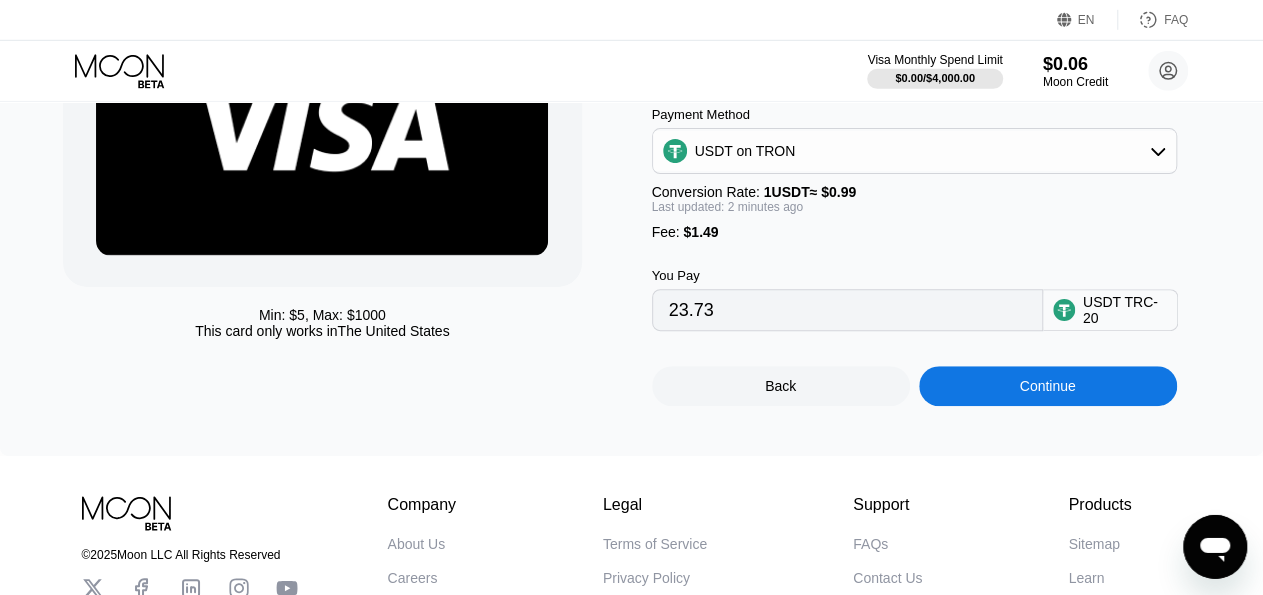 type on "$22" 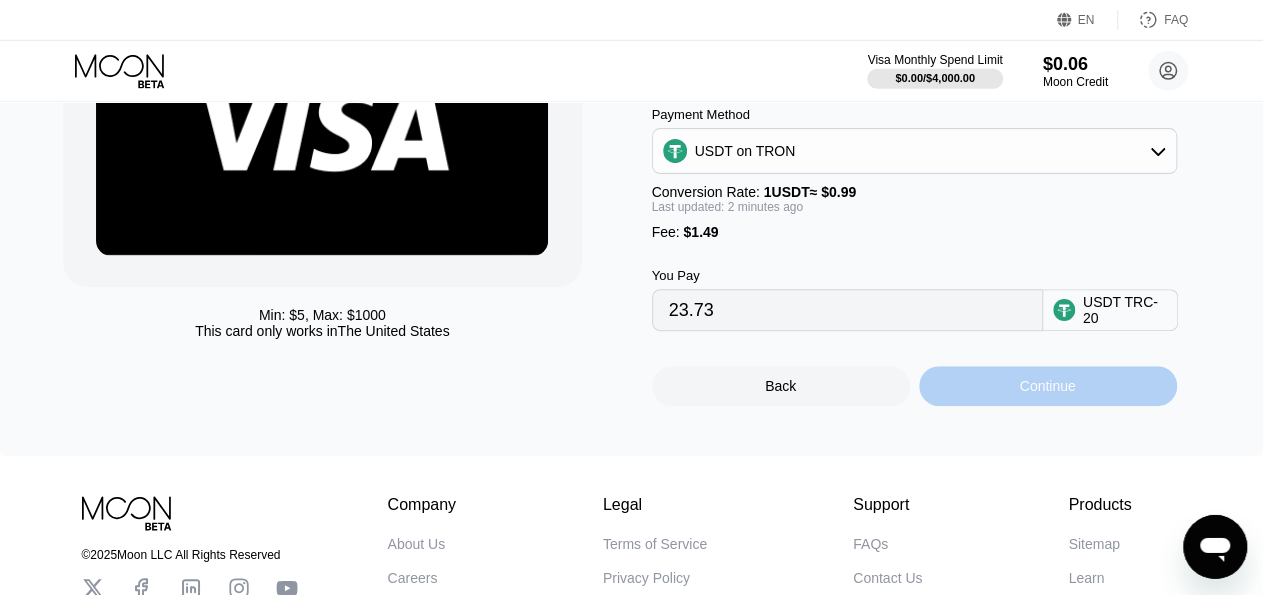 click on "Continue" at bounding box center [1048, 386] 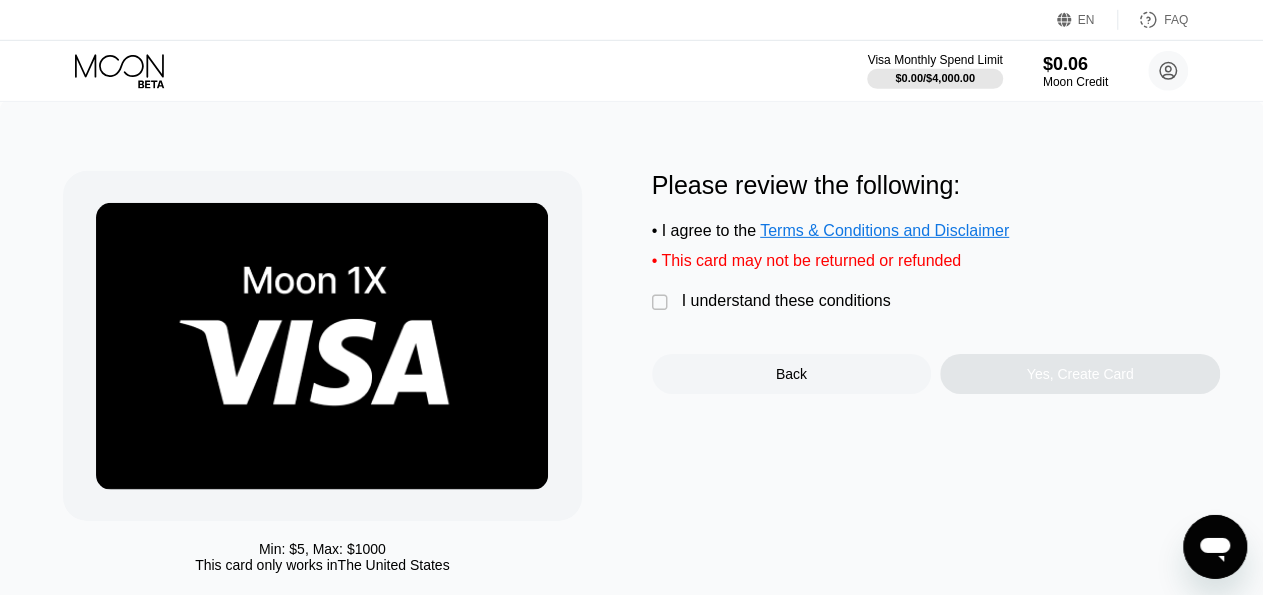scroll, scrollTop: 0, scrollLeft: 0, axis: both 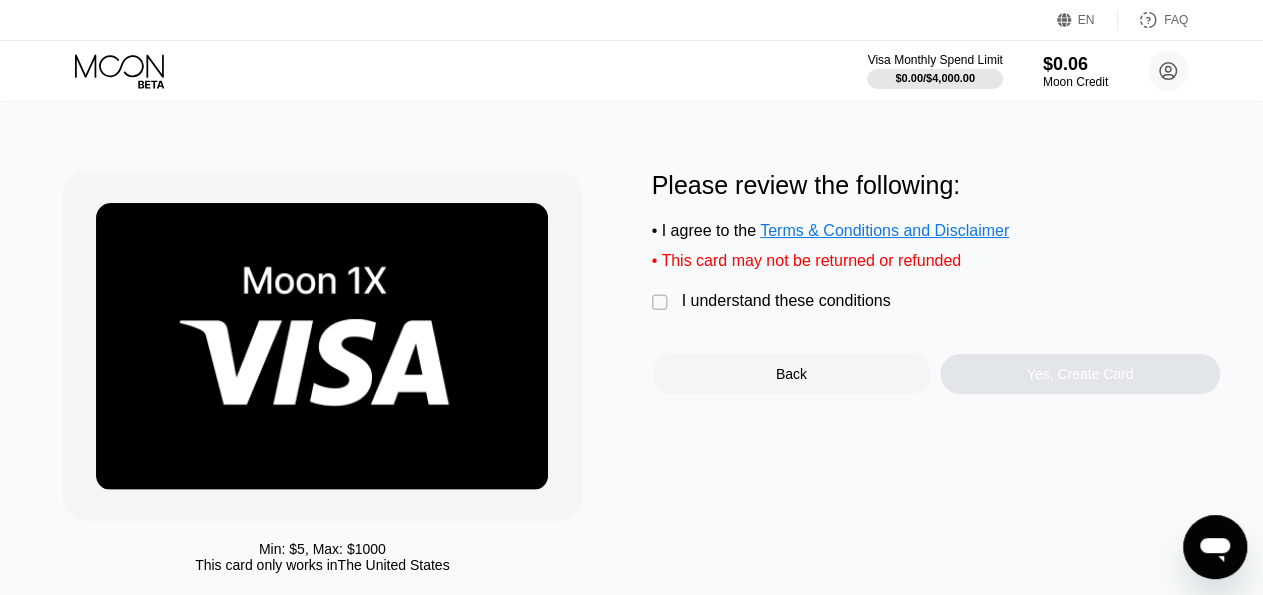 click on "" at bounding box center [662, 303] 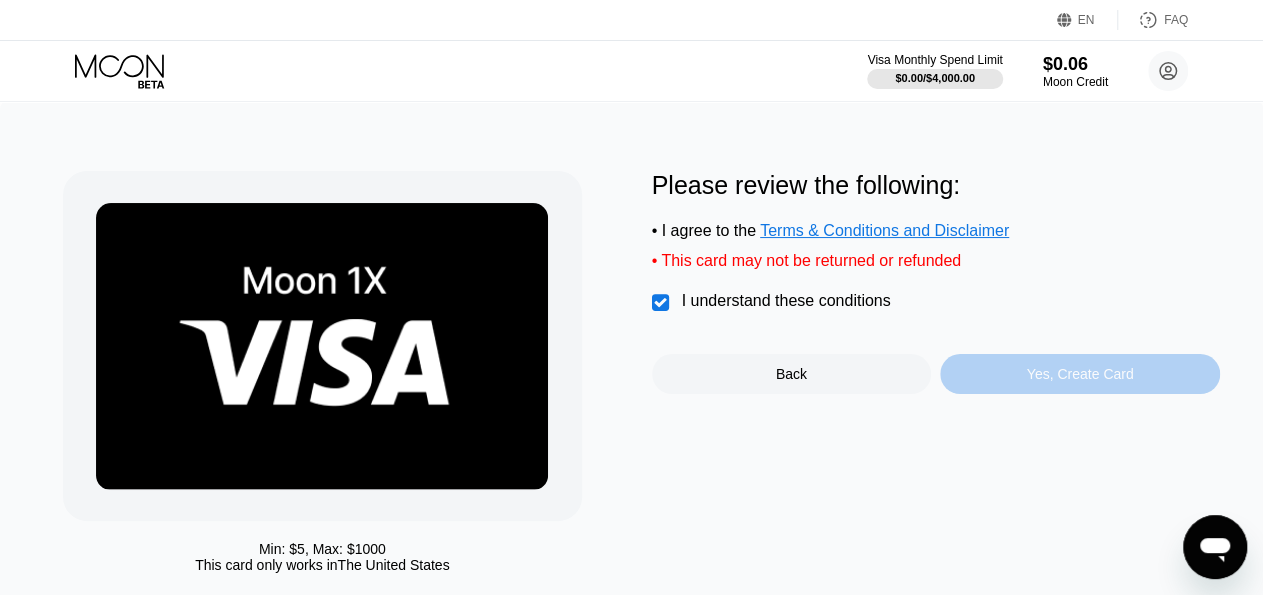 click on "Yes, Create Card" at bounding box center [1080, 374] 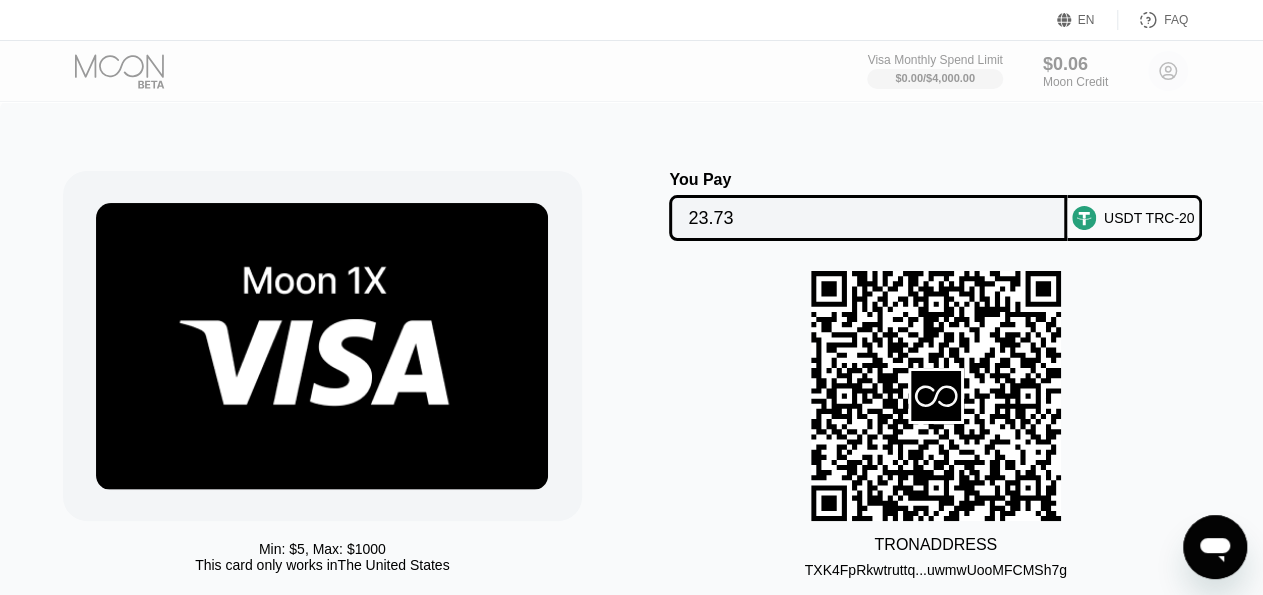 scroll, scrollTop: 74, scrollLeft: 0, axis: vertical 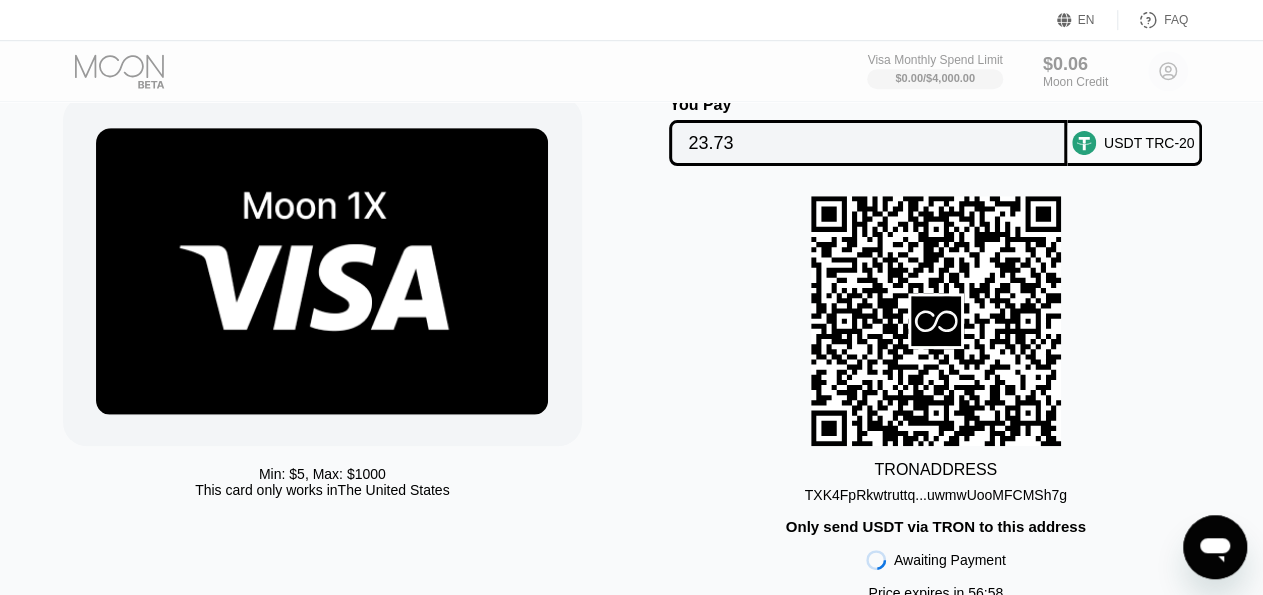 click 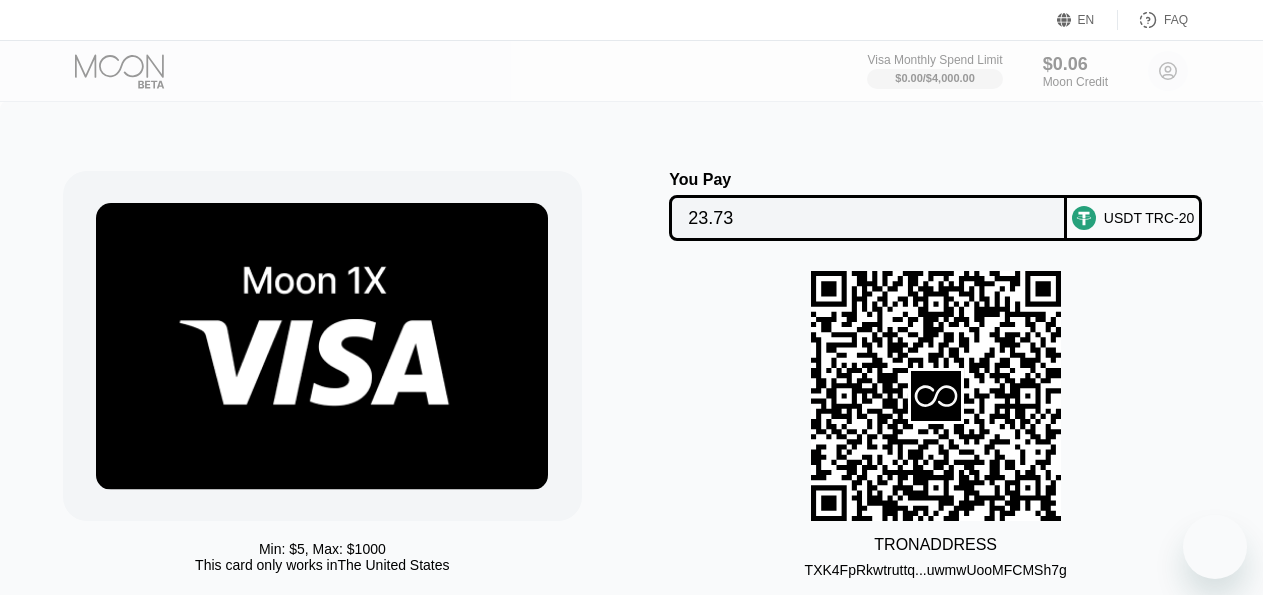 scroll, scrollTop: 75, scrollLeft: 0, axis: vertical 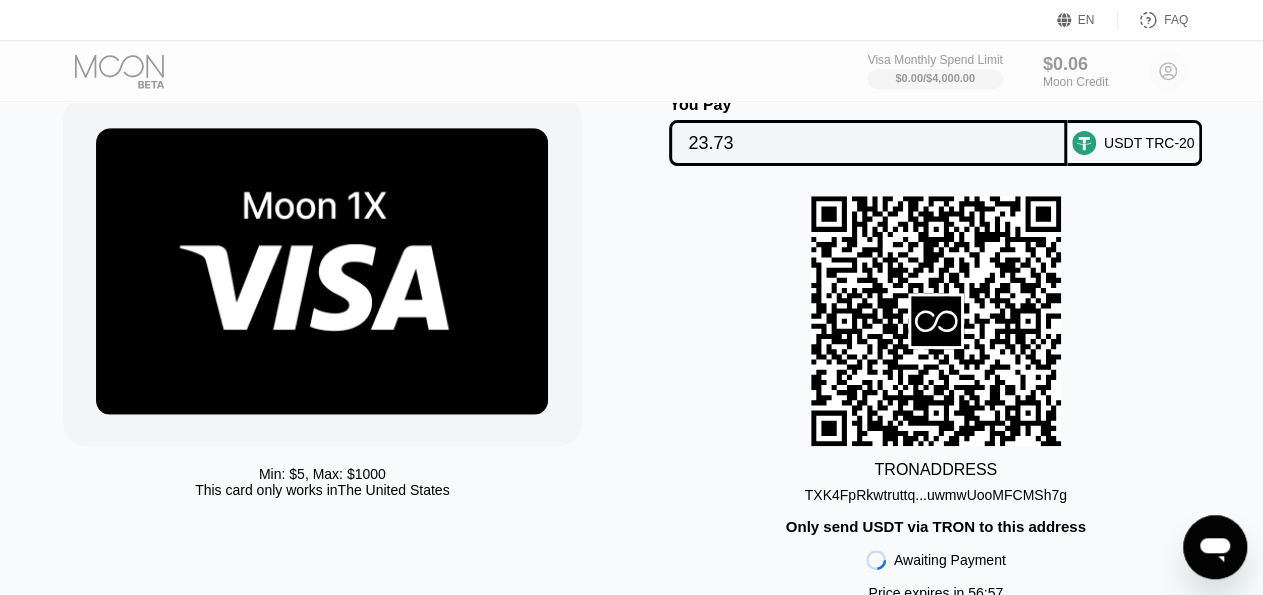 click 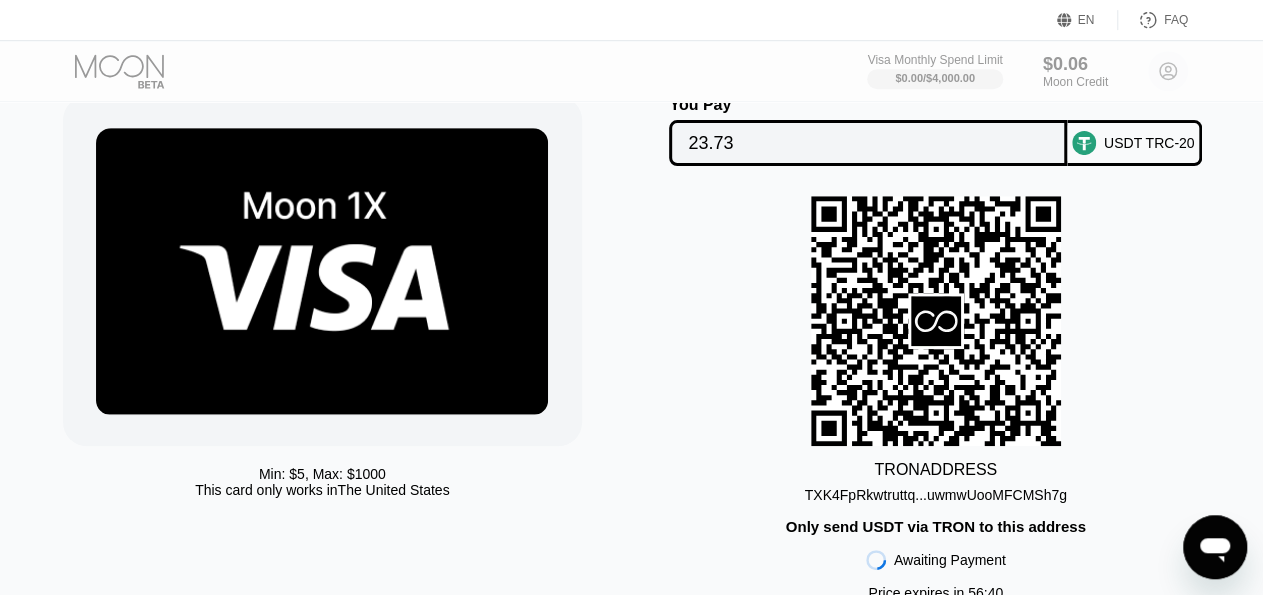 click 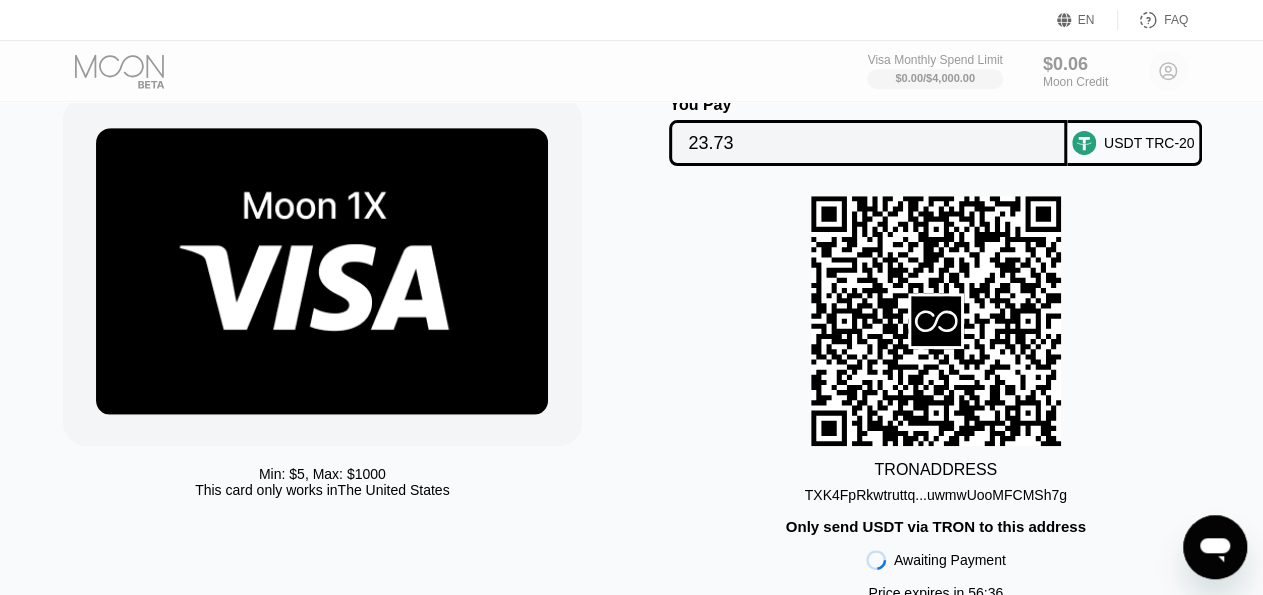 click 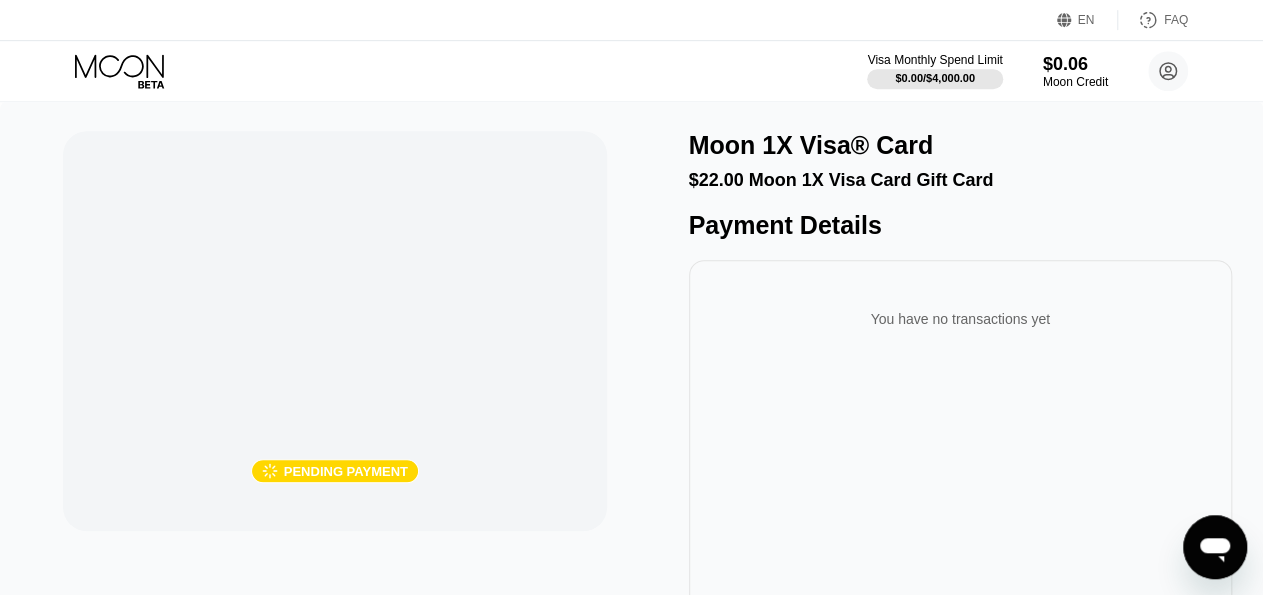 scroll, scrollTop: 0, scrollLeft: 0, axis: both 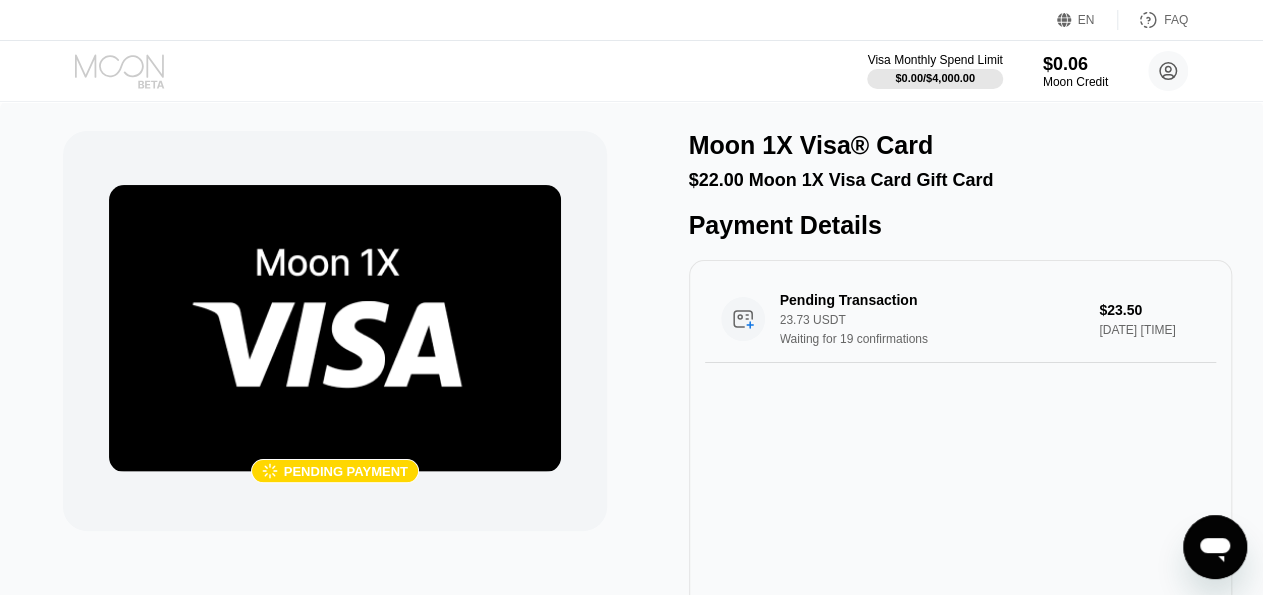 click 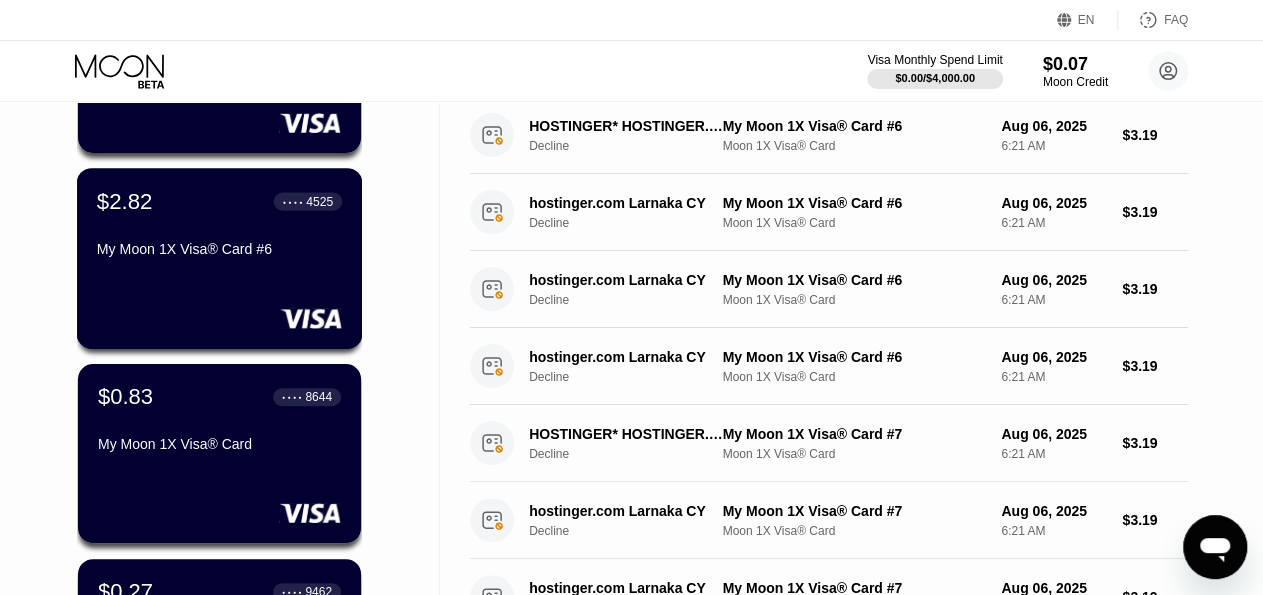 scroll, scrollTop: 0, scrollLeft: 0, axis: both 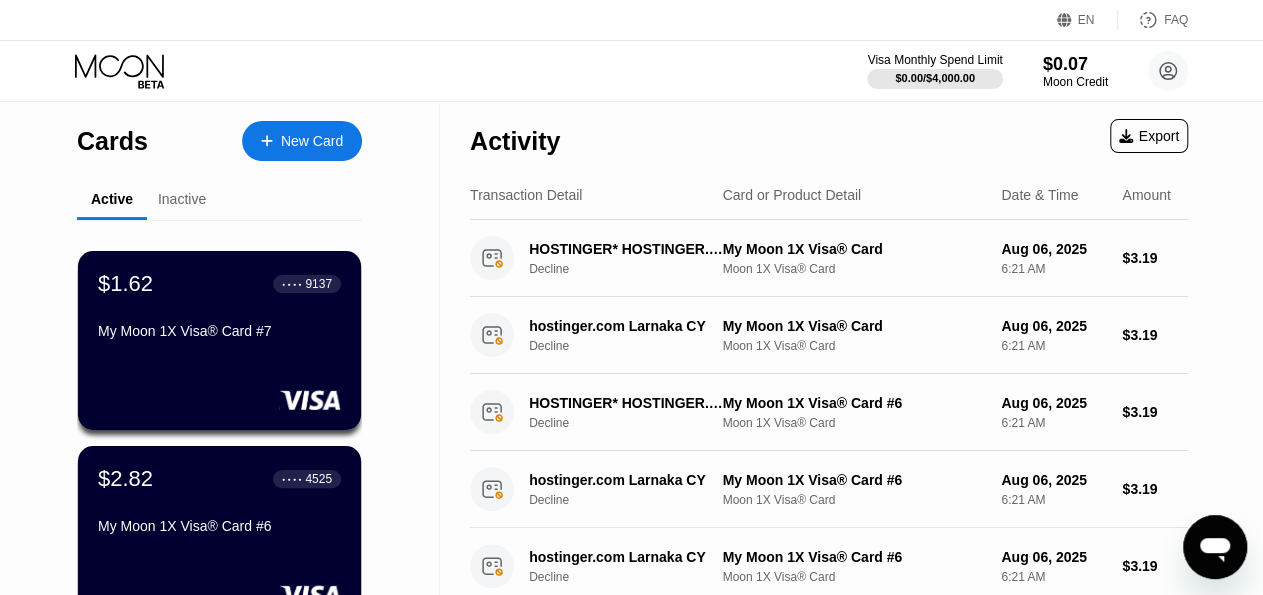 click on "Inactive" at bounding box center [182, 199] 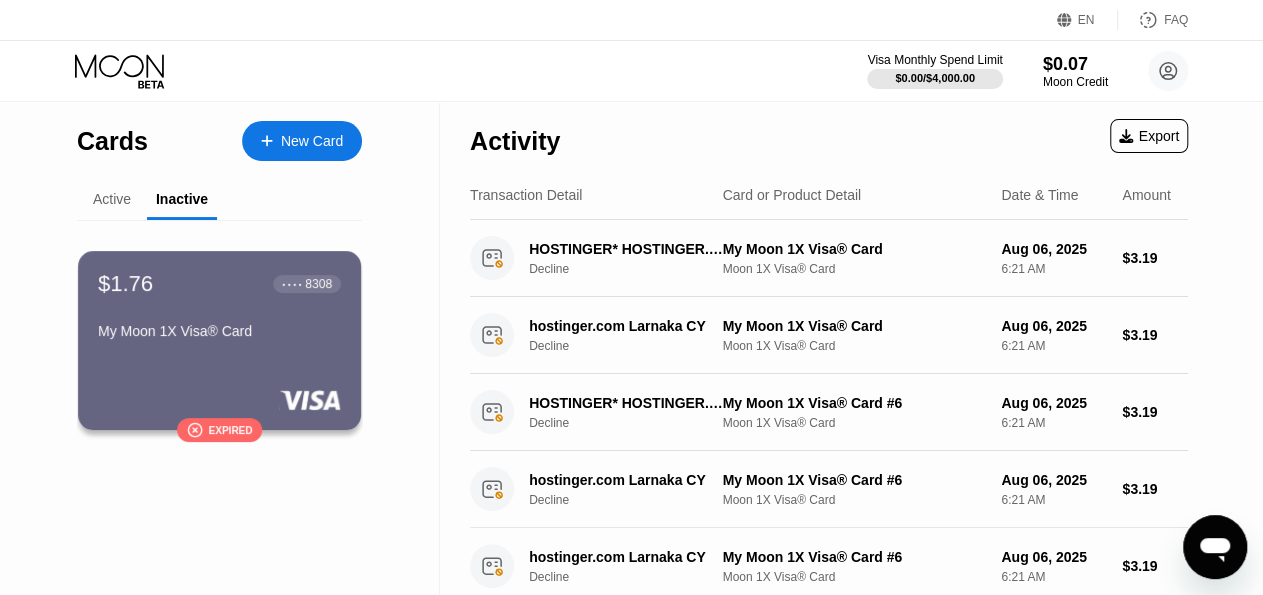 click on "Active" at bounding box center (112, 199) 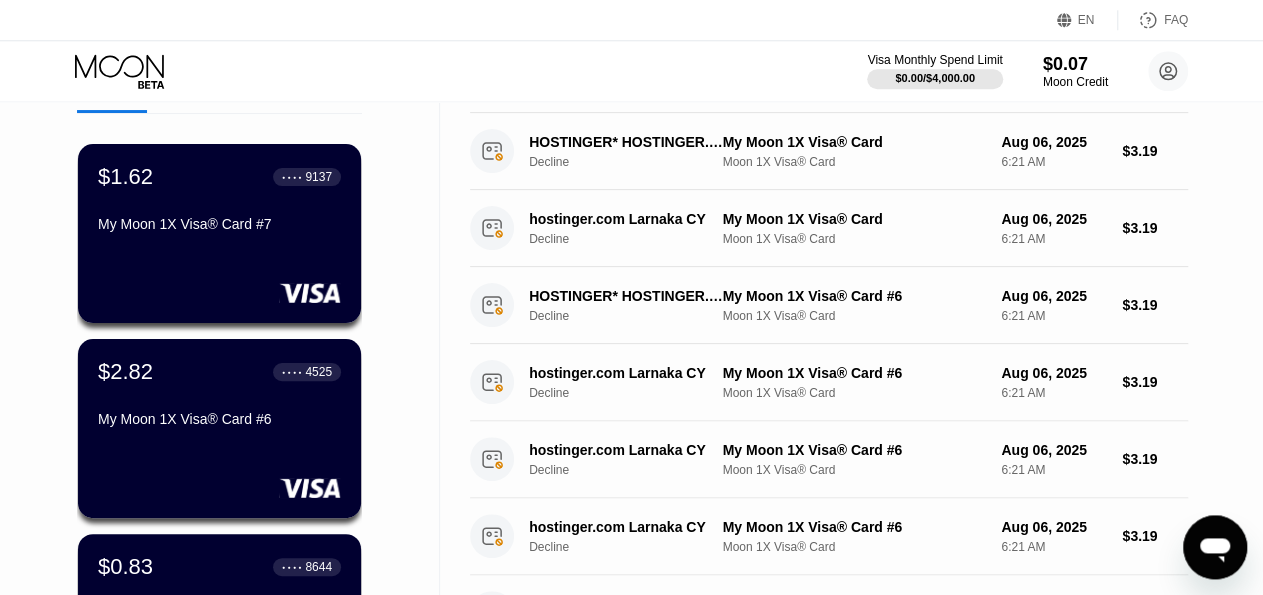 scroll, scrollTop: 0, scrollLeft: 0, axis: both 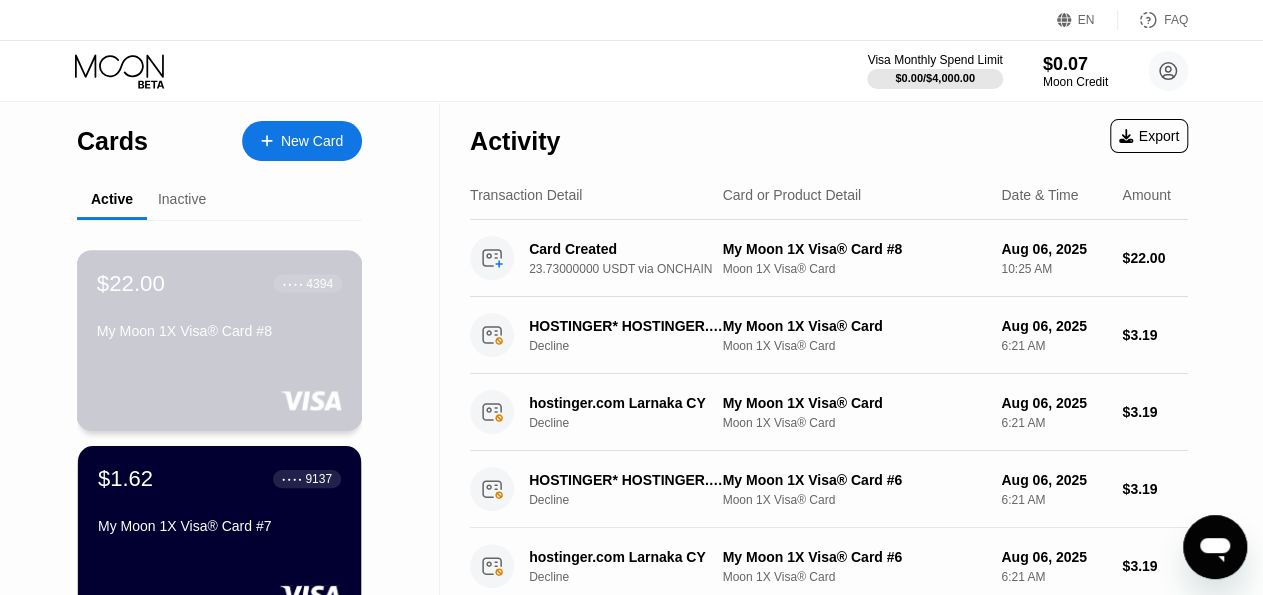click on "$22.00 ● ● ● ● [LAST_FOUR] My Moon 1X Visa® Card #8" at bounding box center (220, 340) 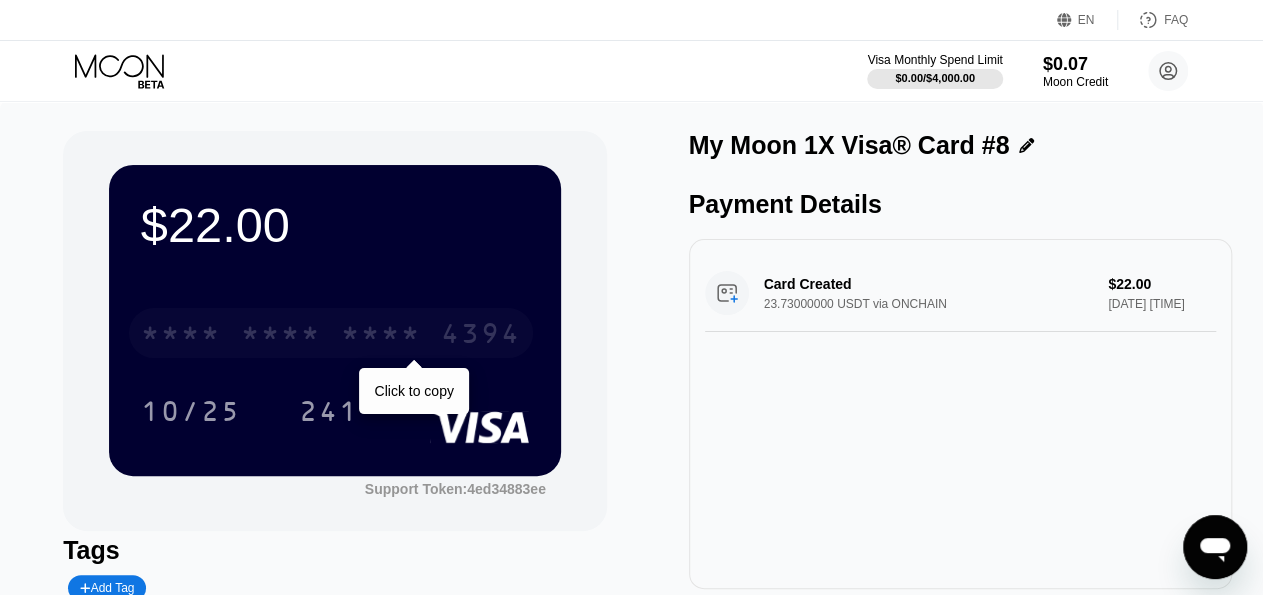 click on "4394" at bounding box center [481, 336] 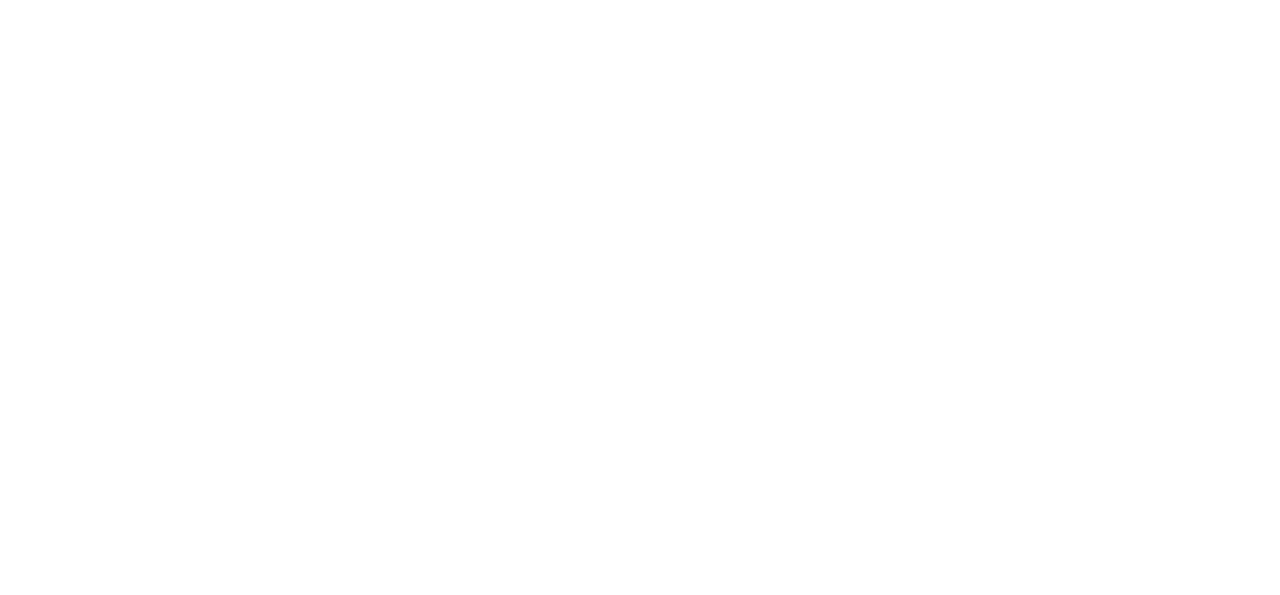 scroll, scrollTop: 0, scrollLeft: 0, axis: both 